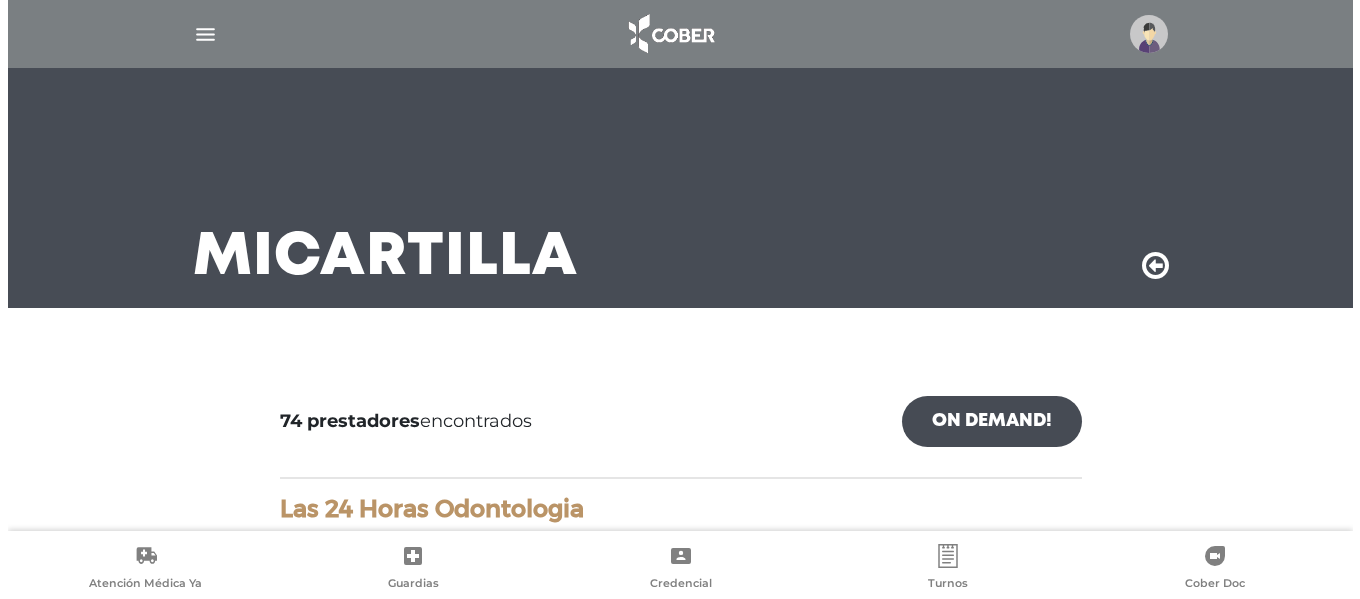 scroll, scrollTop: 0, scrollLeft: 0, axis: both 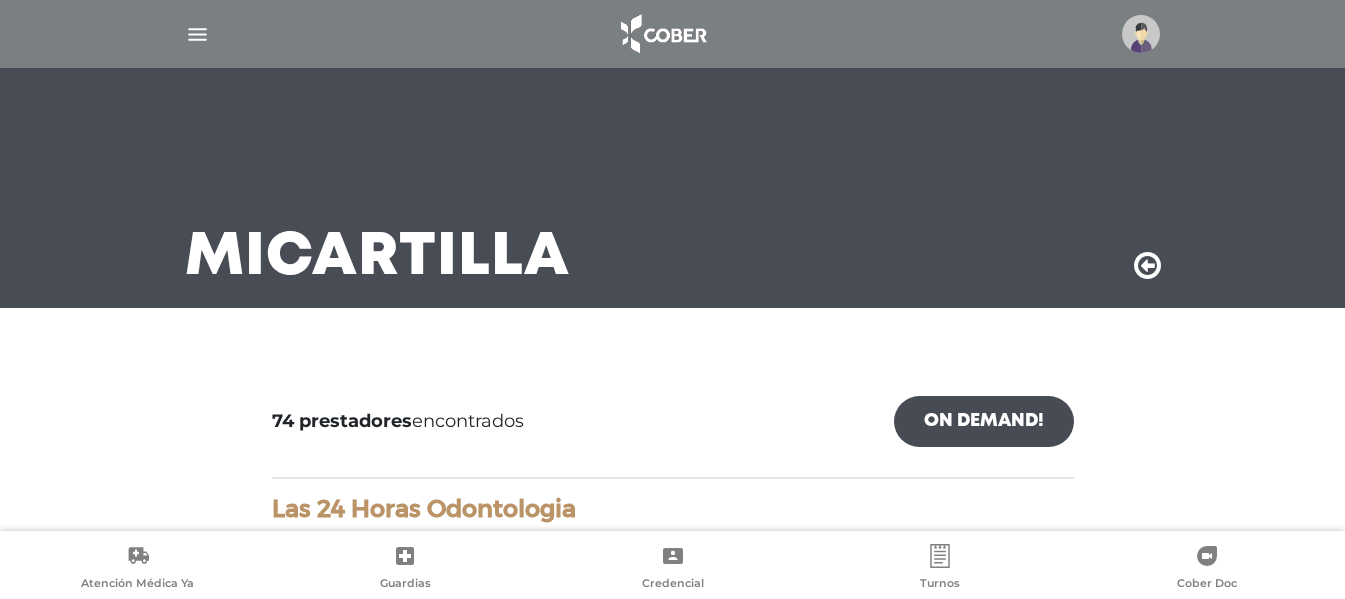 click at bounding box center (1141, 34) 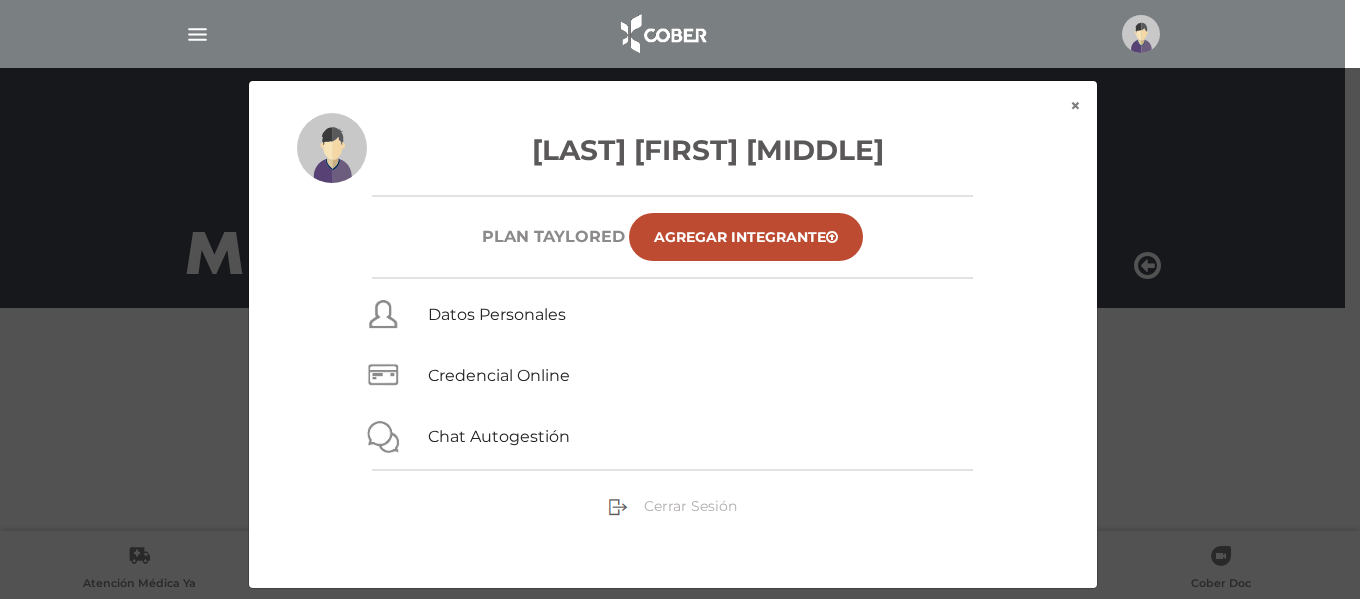click on "Cerrar Sesión" at bounding box center [690, 506] 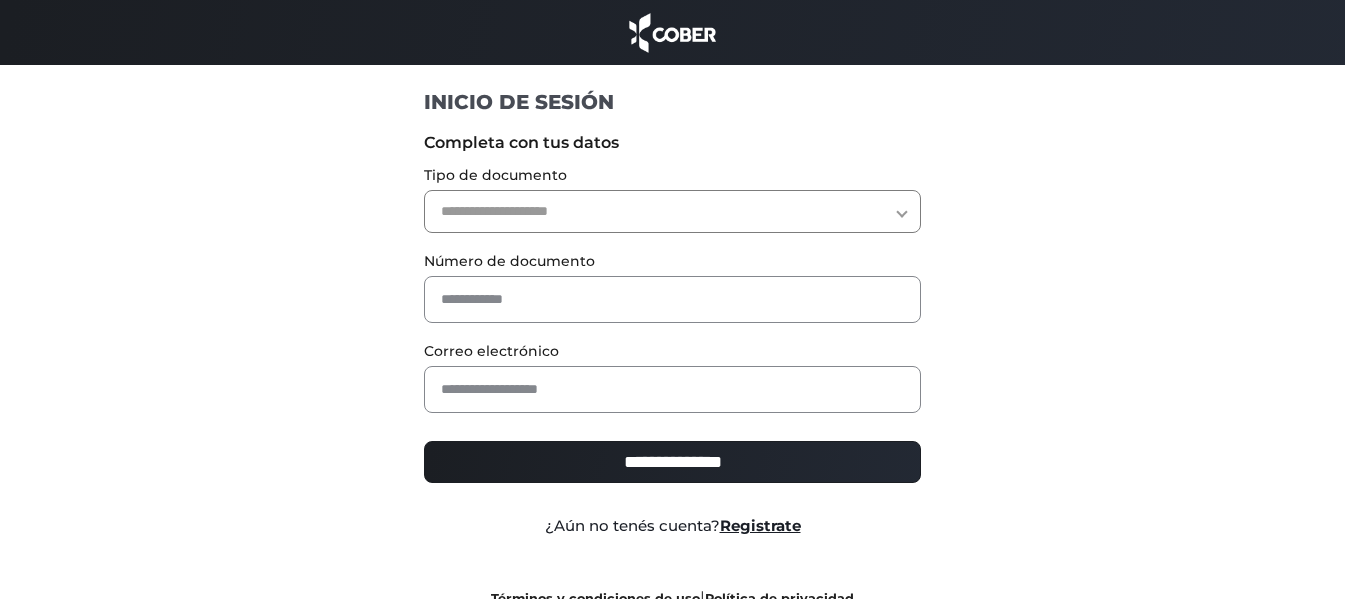 scroll, scrollTop: 0, scrollLeft: 0, axis: both 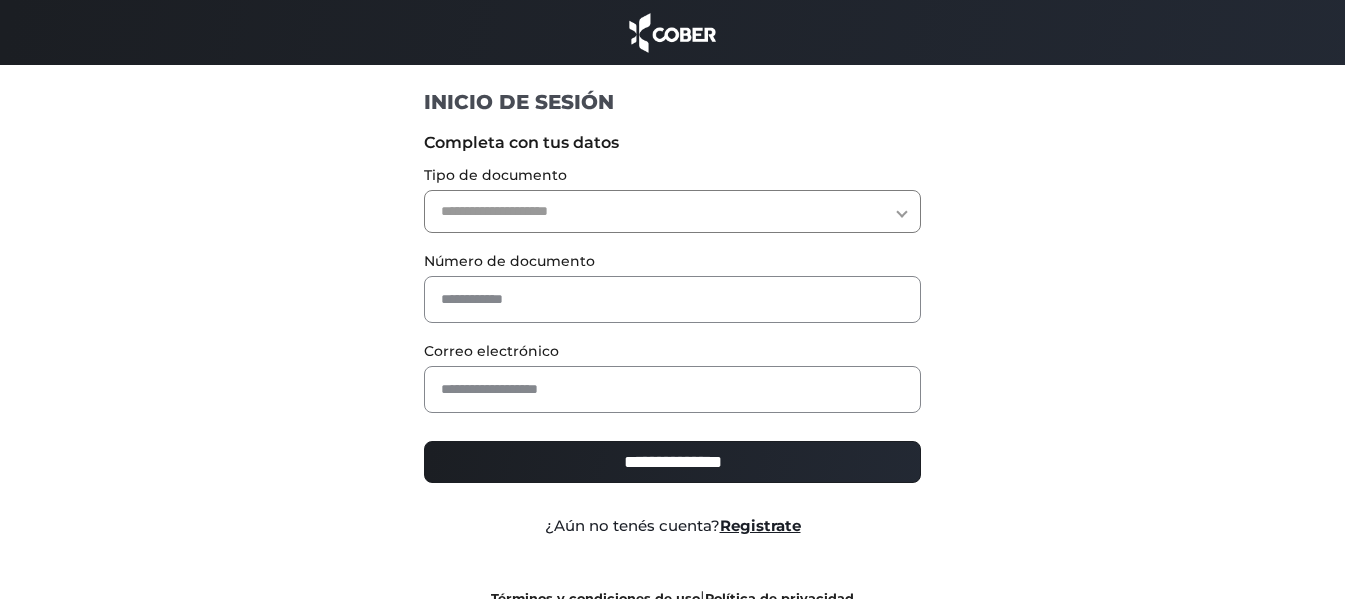 click on "**********" at bounding box center (672, 211) 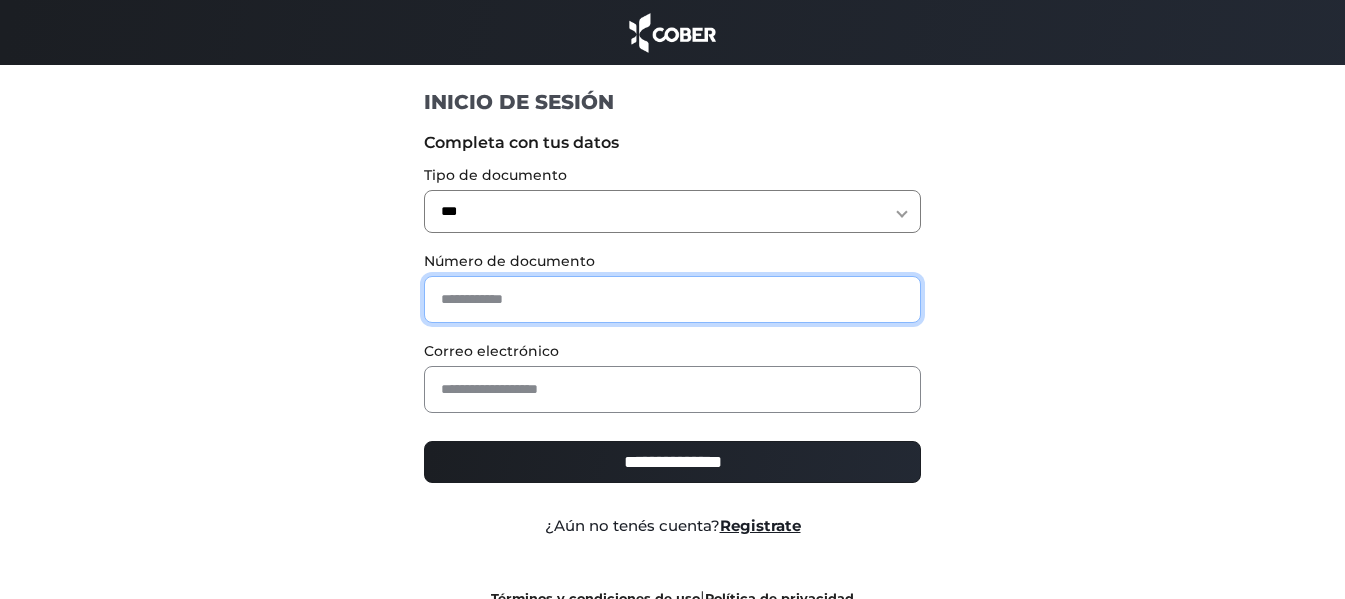 click at bounding box center [672, 299] 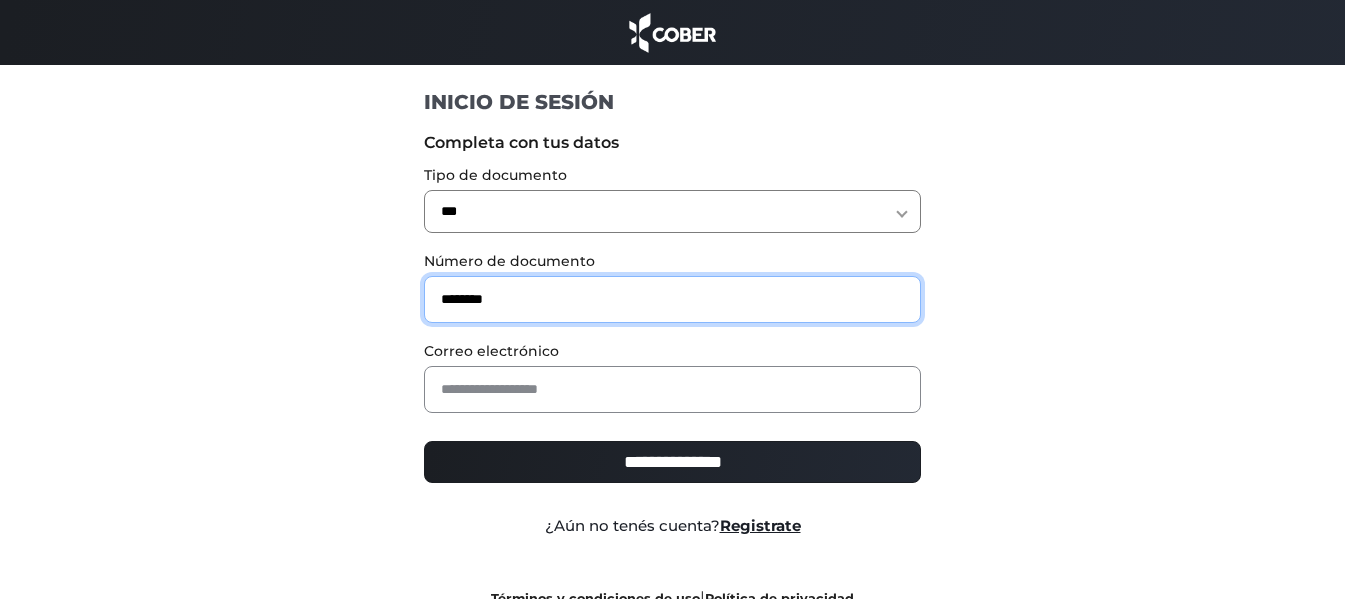 type on "********" 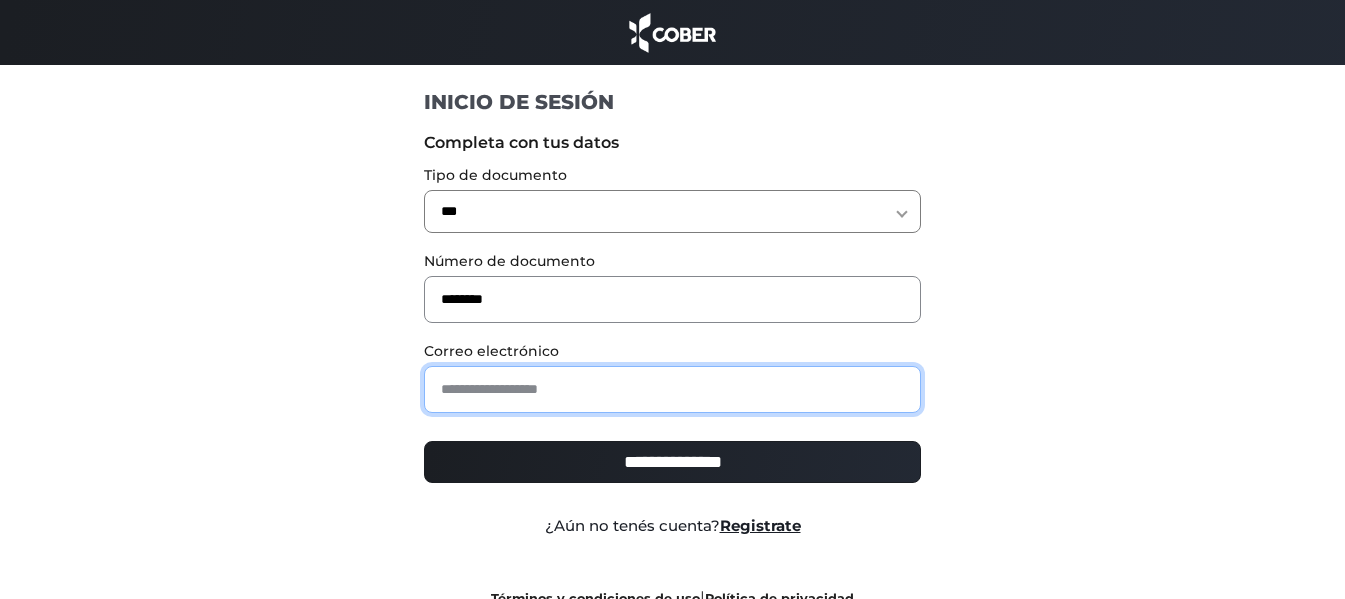 click at bounding box center [672, 389] 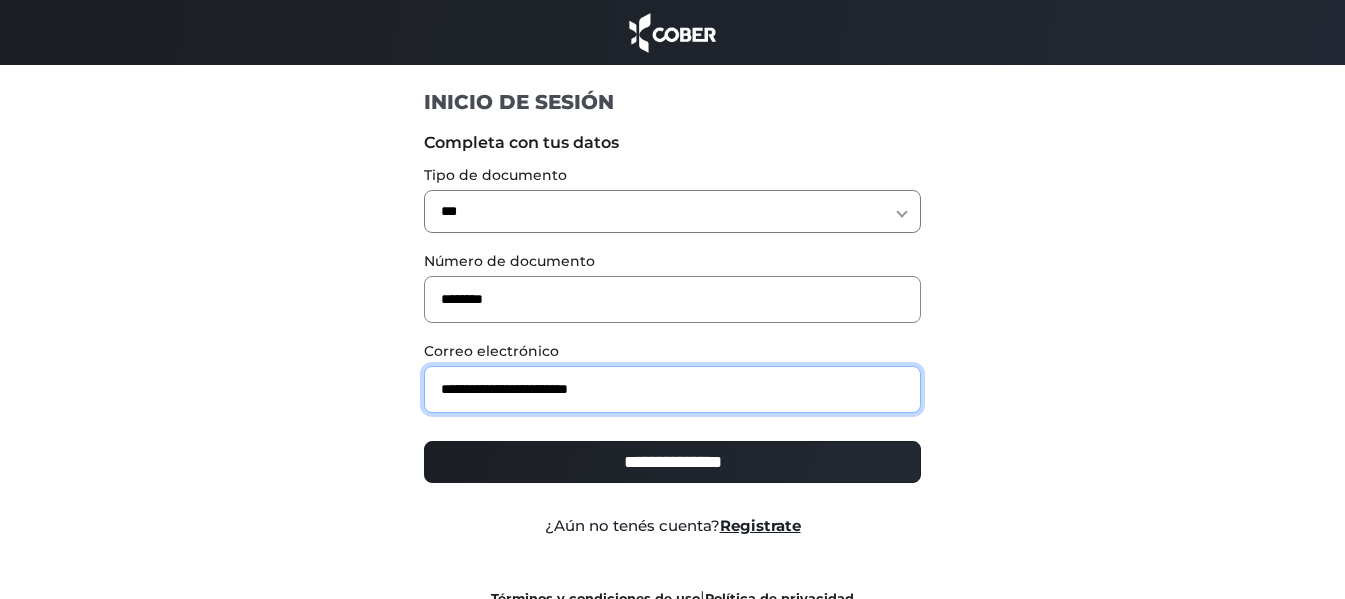 type on "**********" 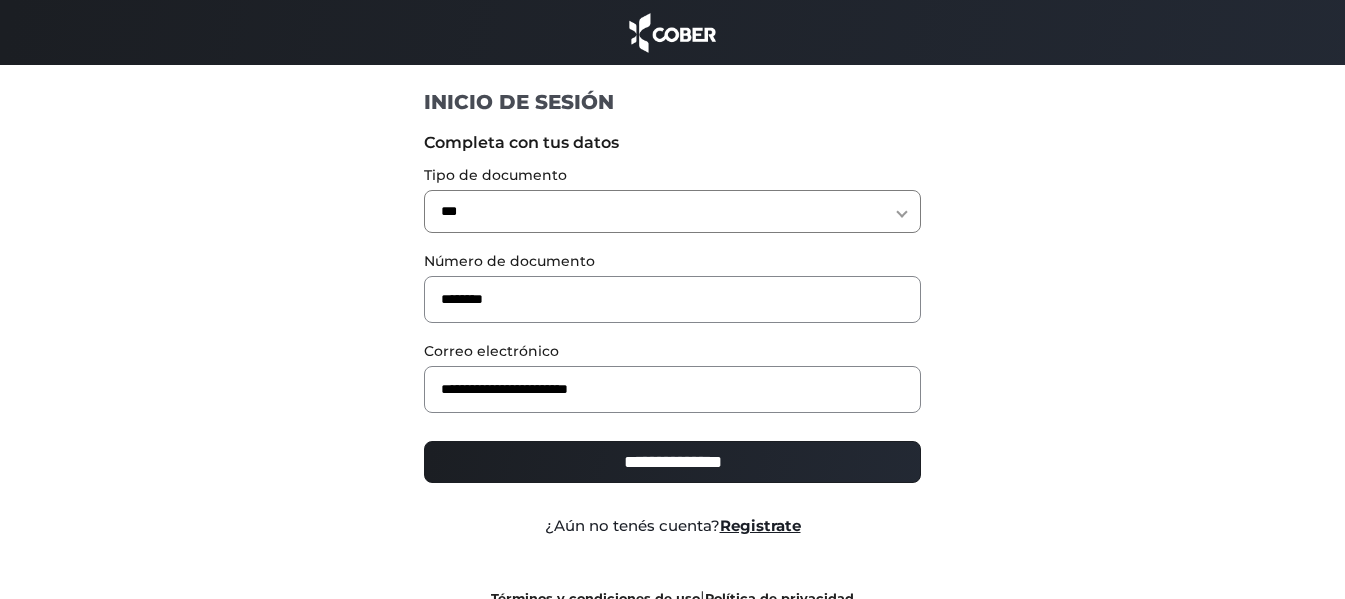 click on "**********" at bounding box center [672, 468] 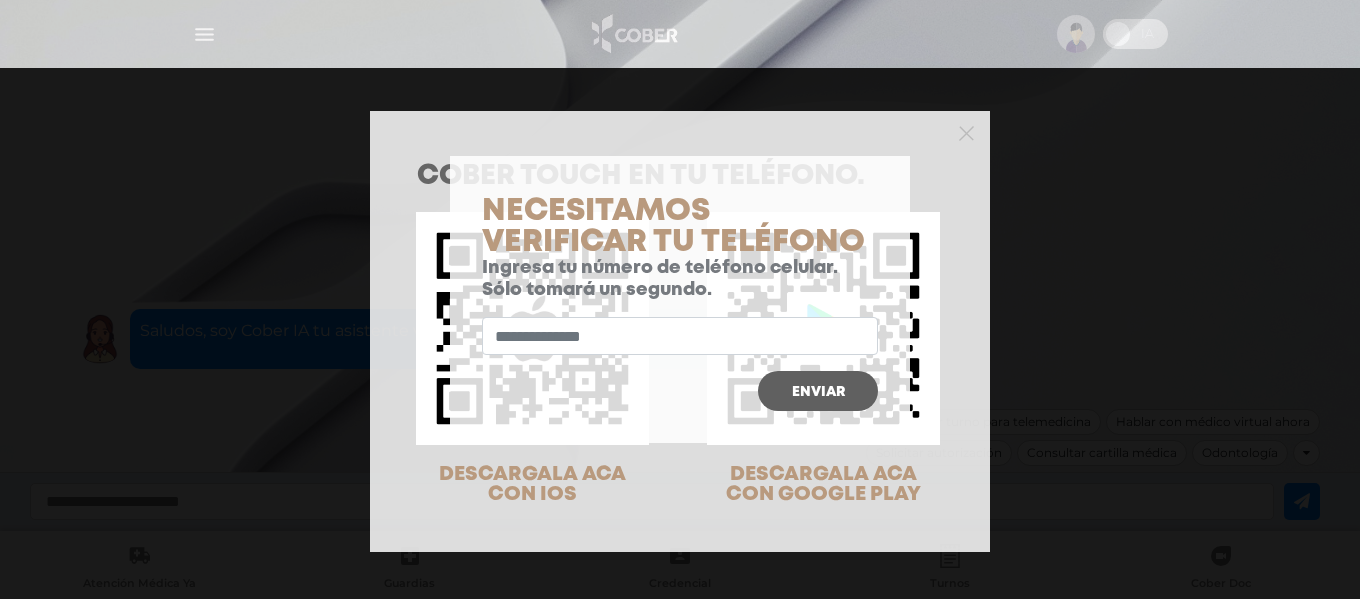 scroll, scrollTop: 0, scrollLeft: 0, axis: both 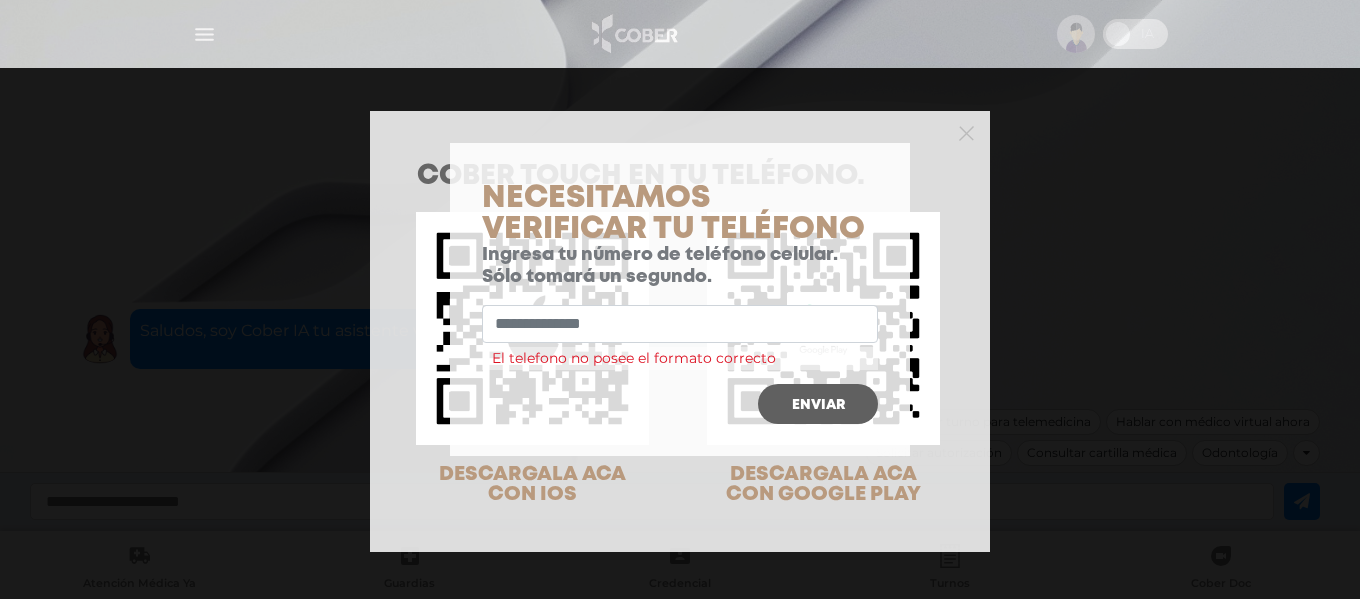 click on "COBER TOUCH en tu teléfono.
DESCARGALA ACA CON IOS
DESCARGALA ACA CON GOOGLE PLAY" at bounding box center (680, 341) 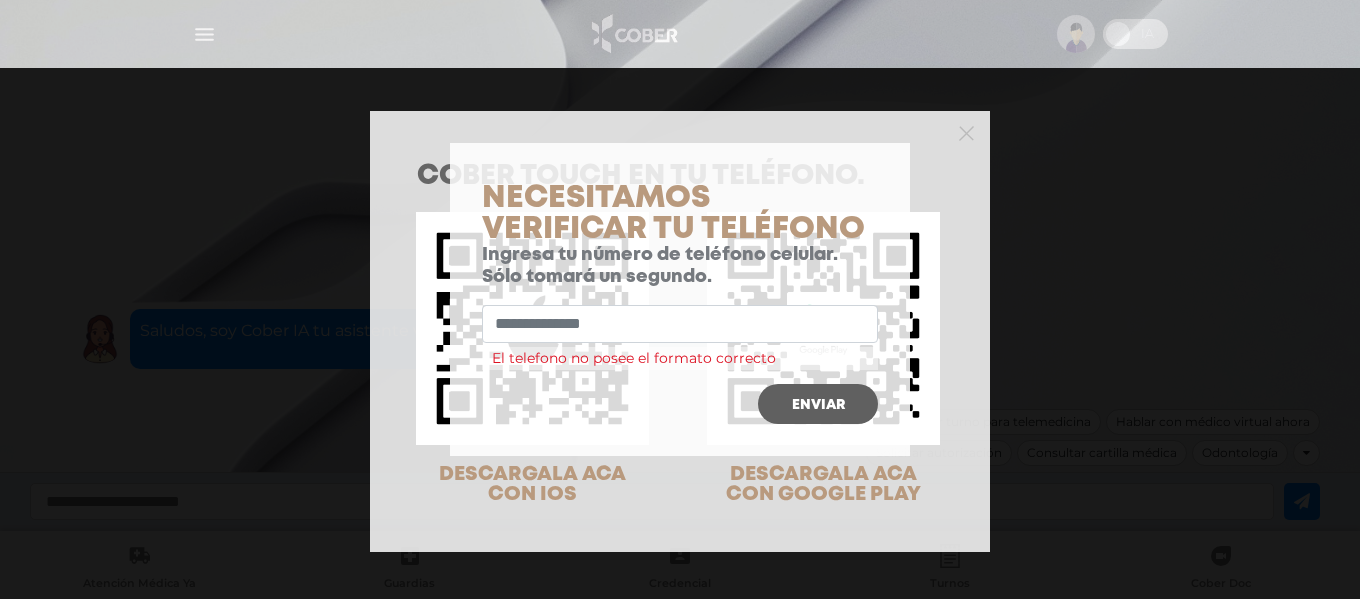 click at bounding box center (680, 324) 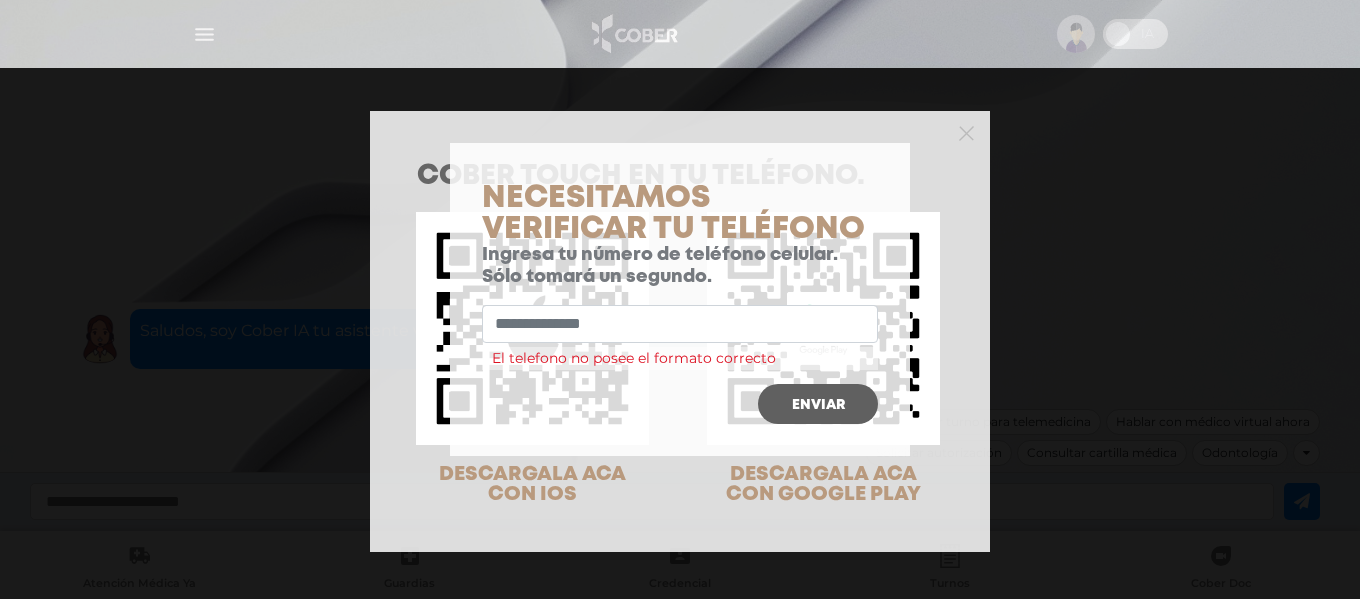 click at bounding box center [680, 324] 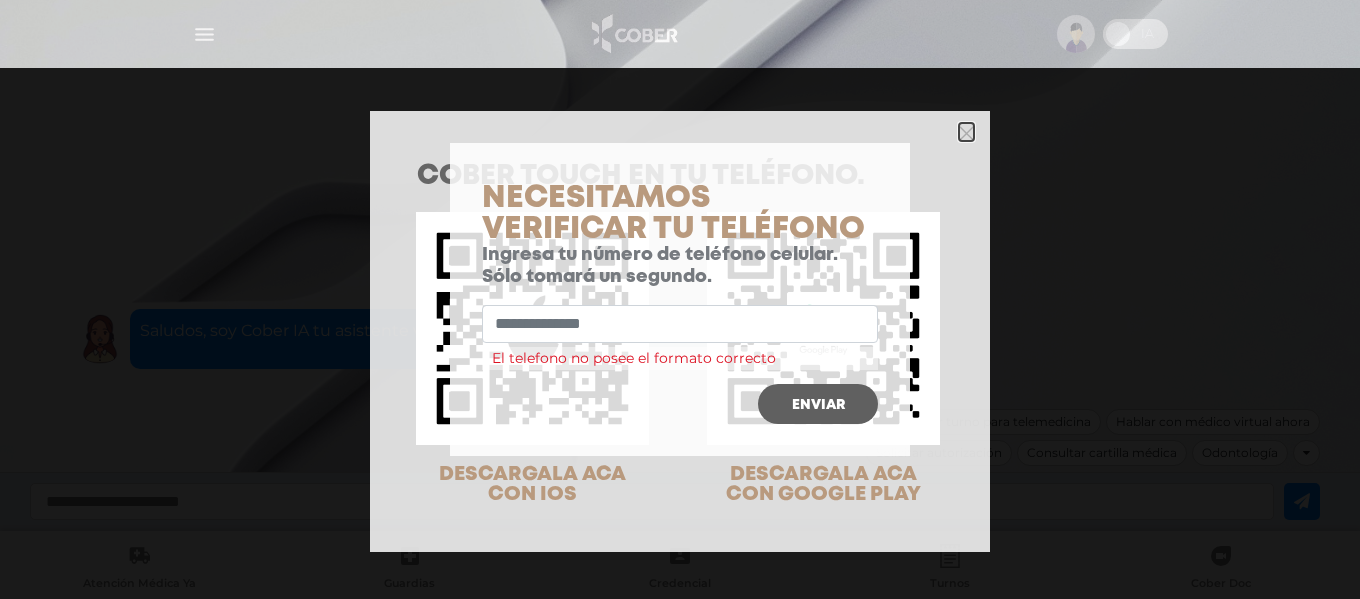 click at bounding box center [966, 132] 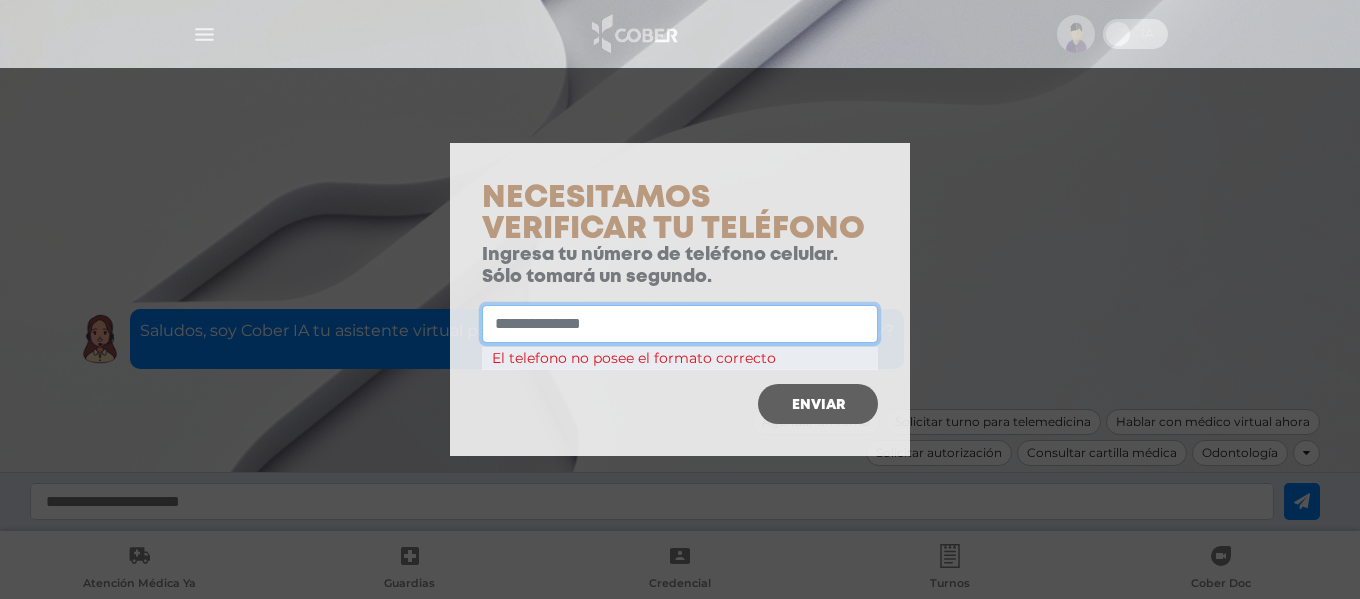 click at bounding box center [680, 324] 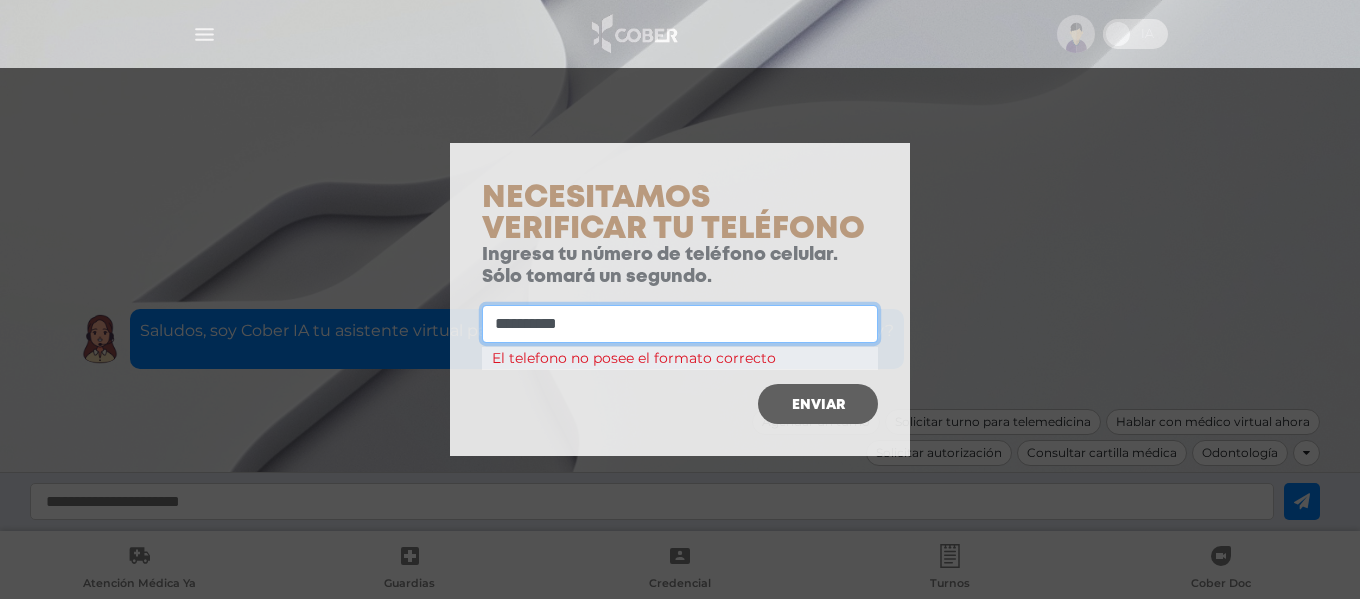 type on "**********" 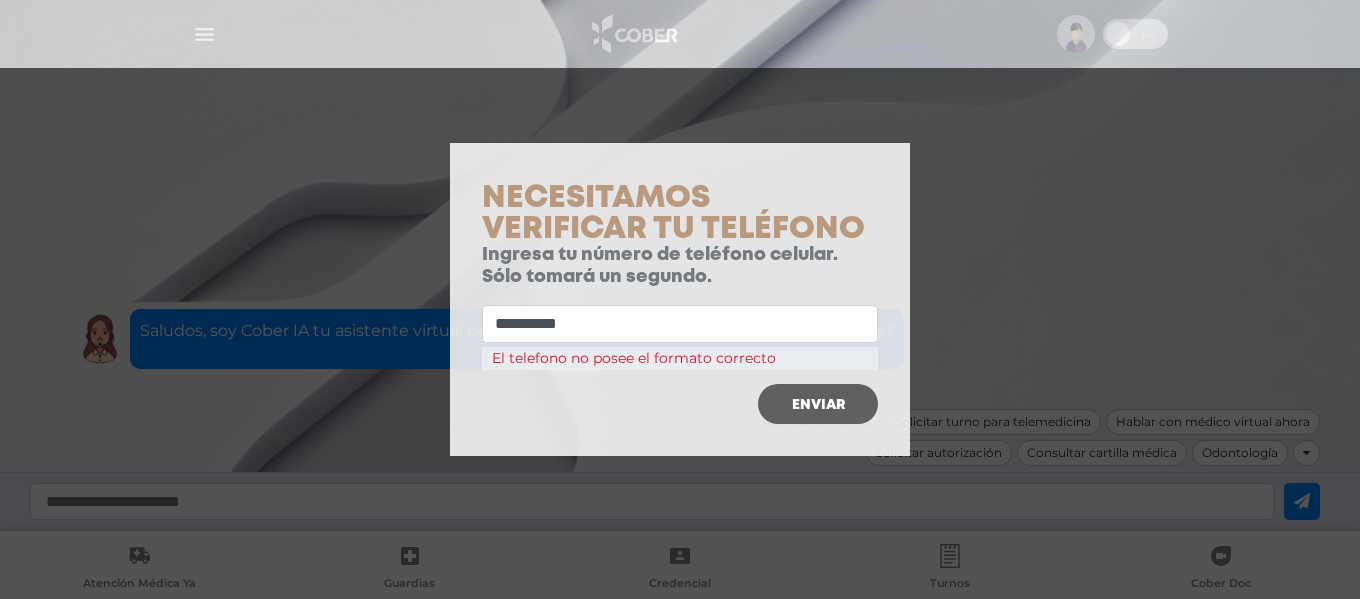 click on "Enviar" at bounding box center (818, 404) 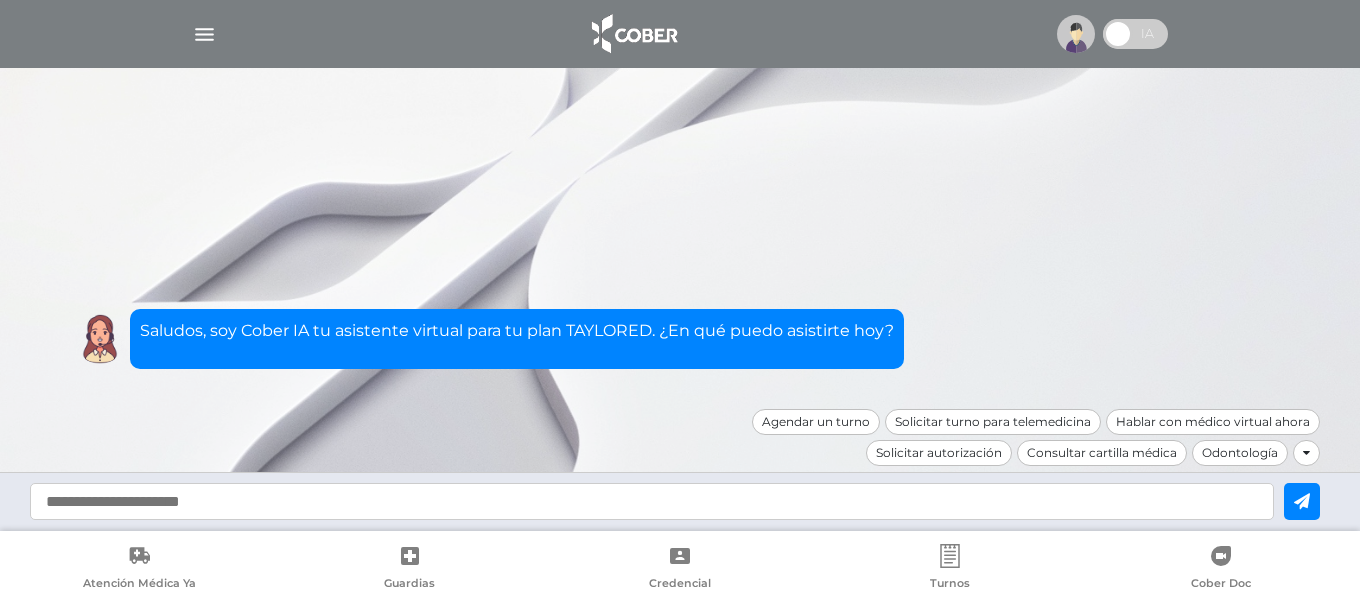 click at bounding box center [1076, 34] 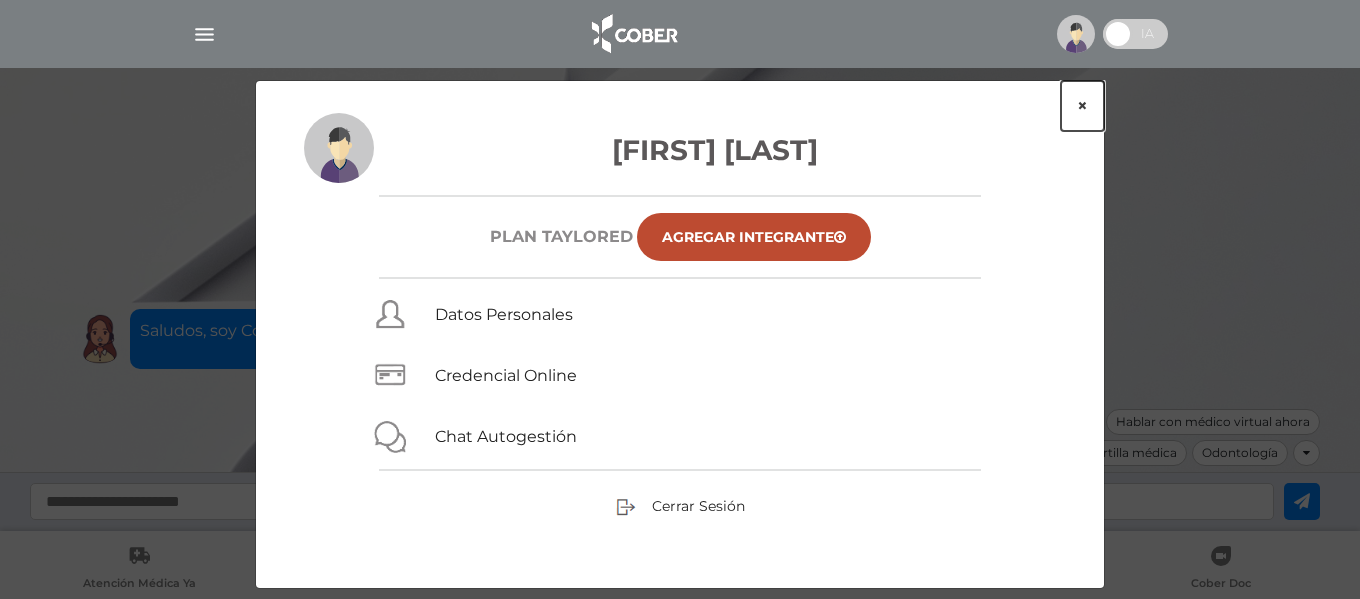 click on "×" at bounding box center (1082, 106) 